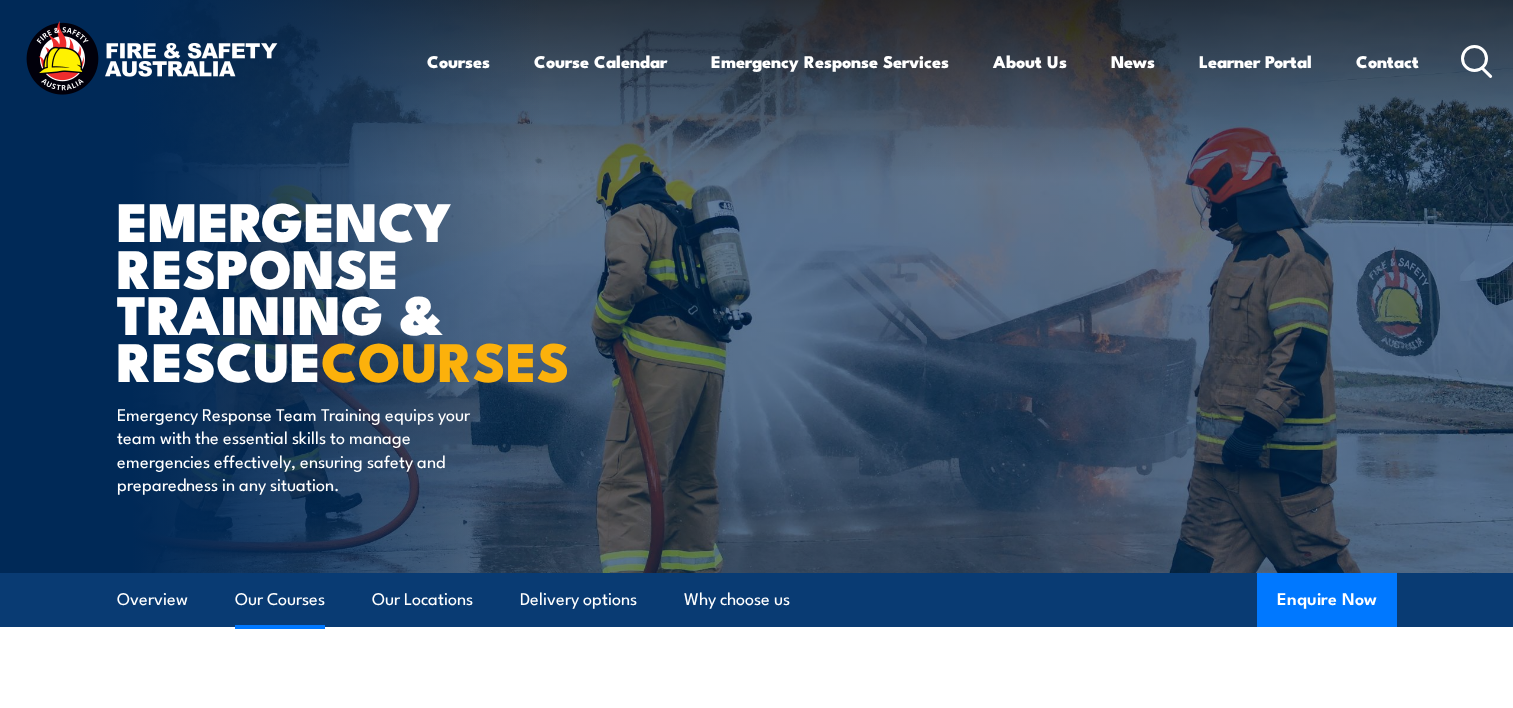 scroll, scrollTop: 1600, scrollLeft: 0, axis: vertical 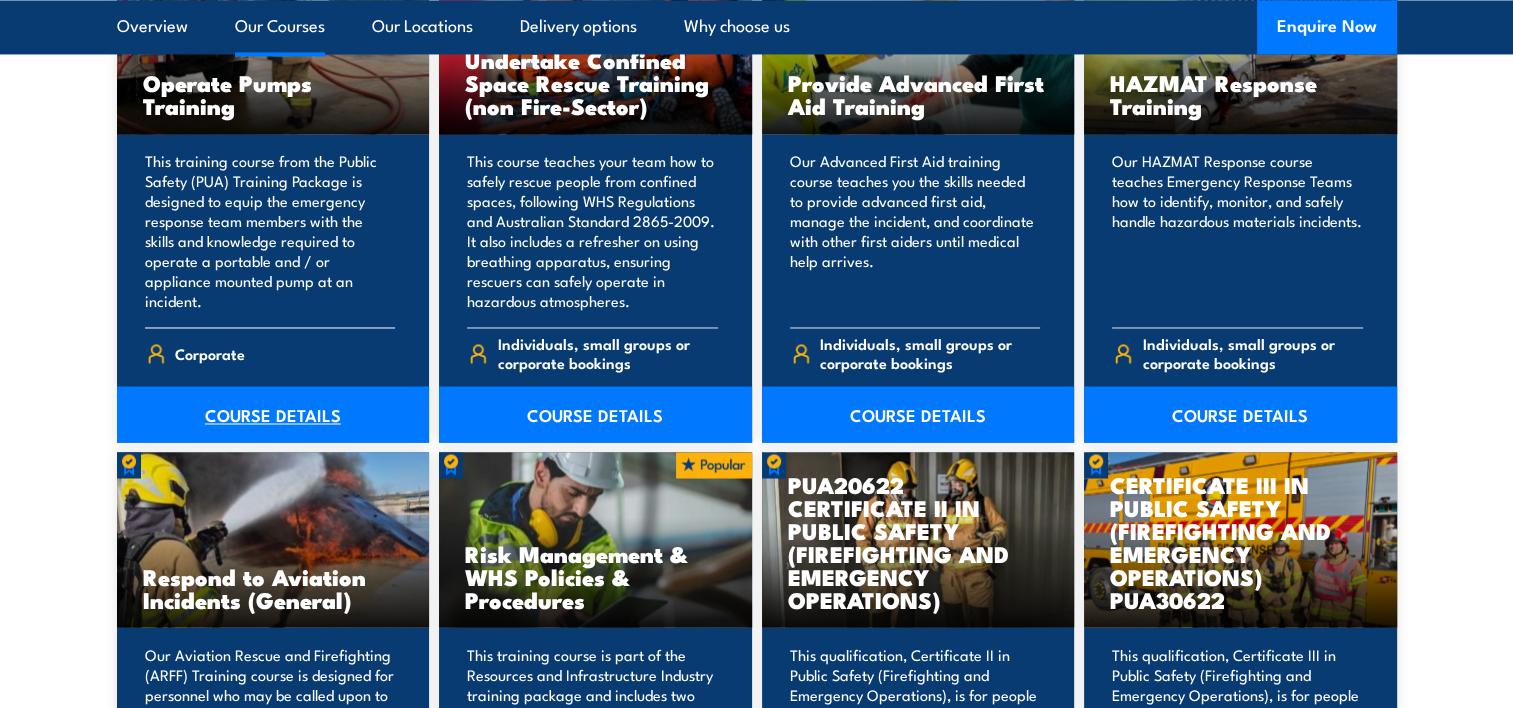 click on "COURSE DETAILS" at bounding box center [273, 414] 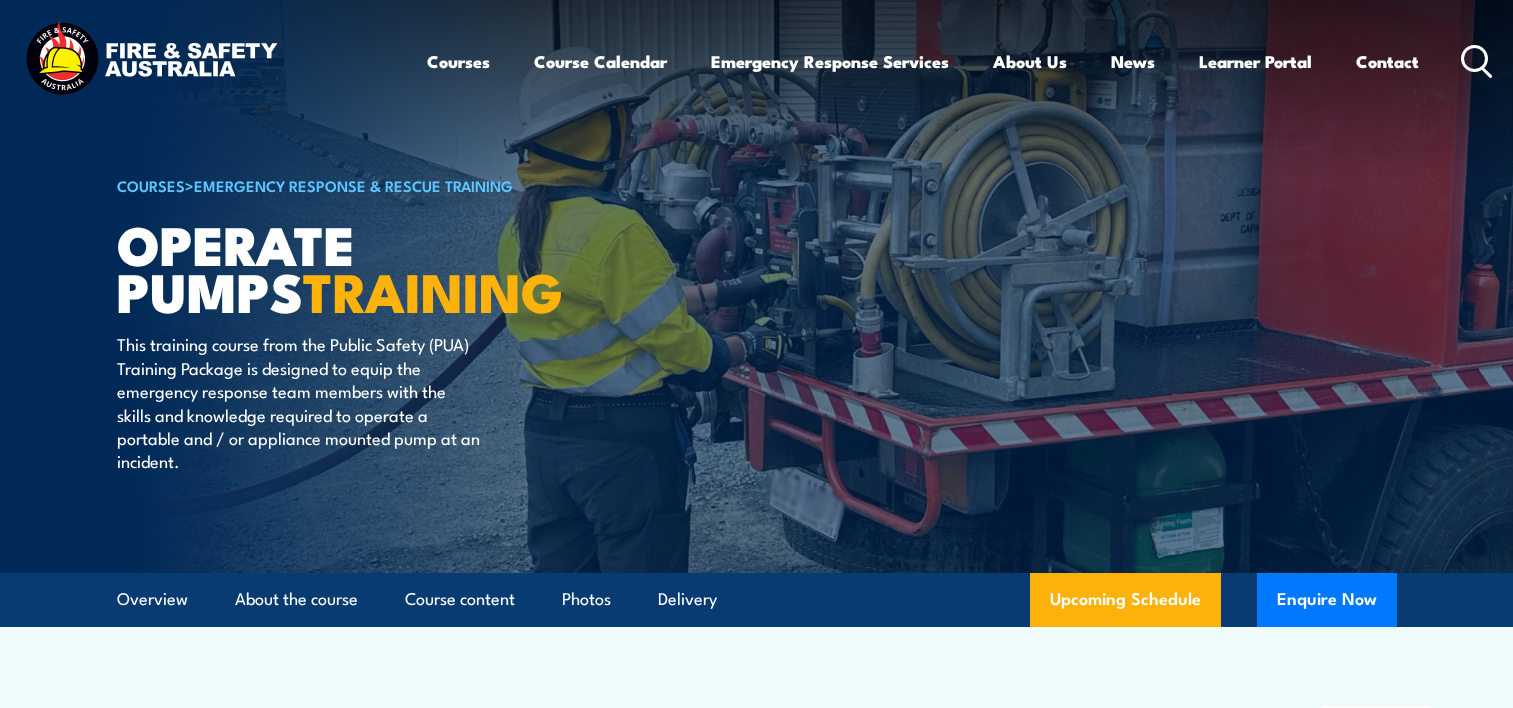 scroll, scrollTop: 0, scrollLeft: 0, axis: both 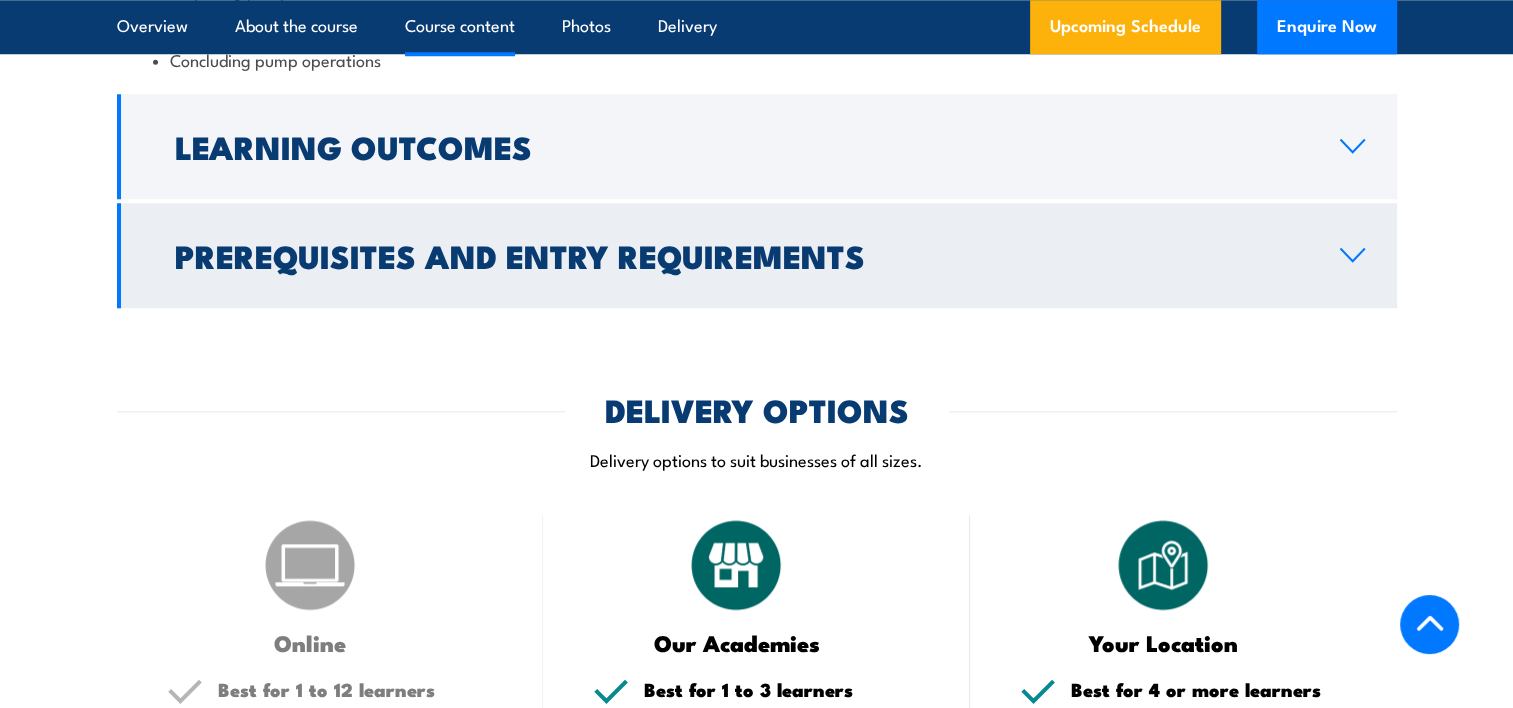 click on "Prerequisites and Entry Requirements" at bounding box center (741, 255) 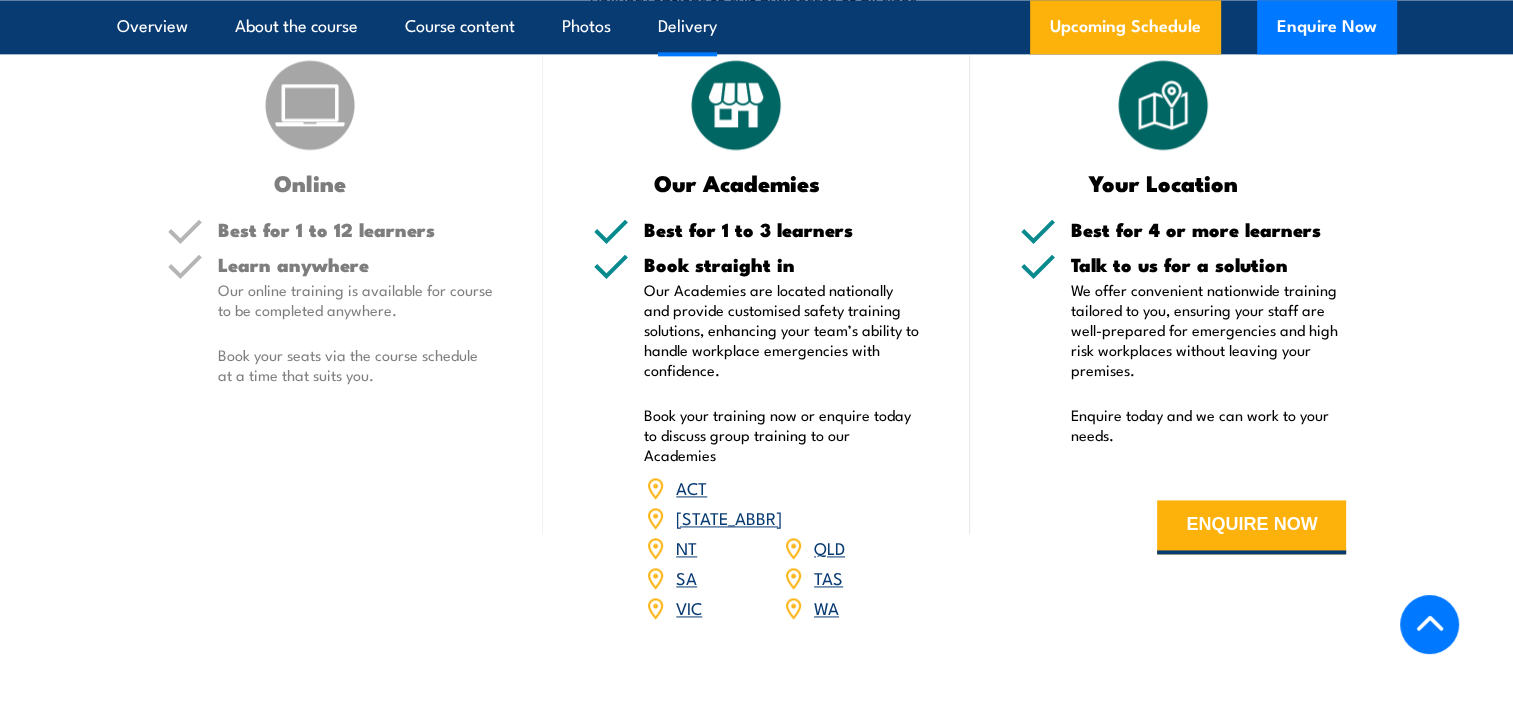 scroll, scrollTop: 2708, scrollLeft: 0, axis: vertical 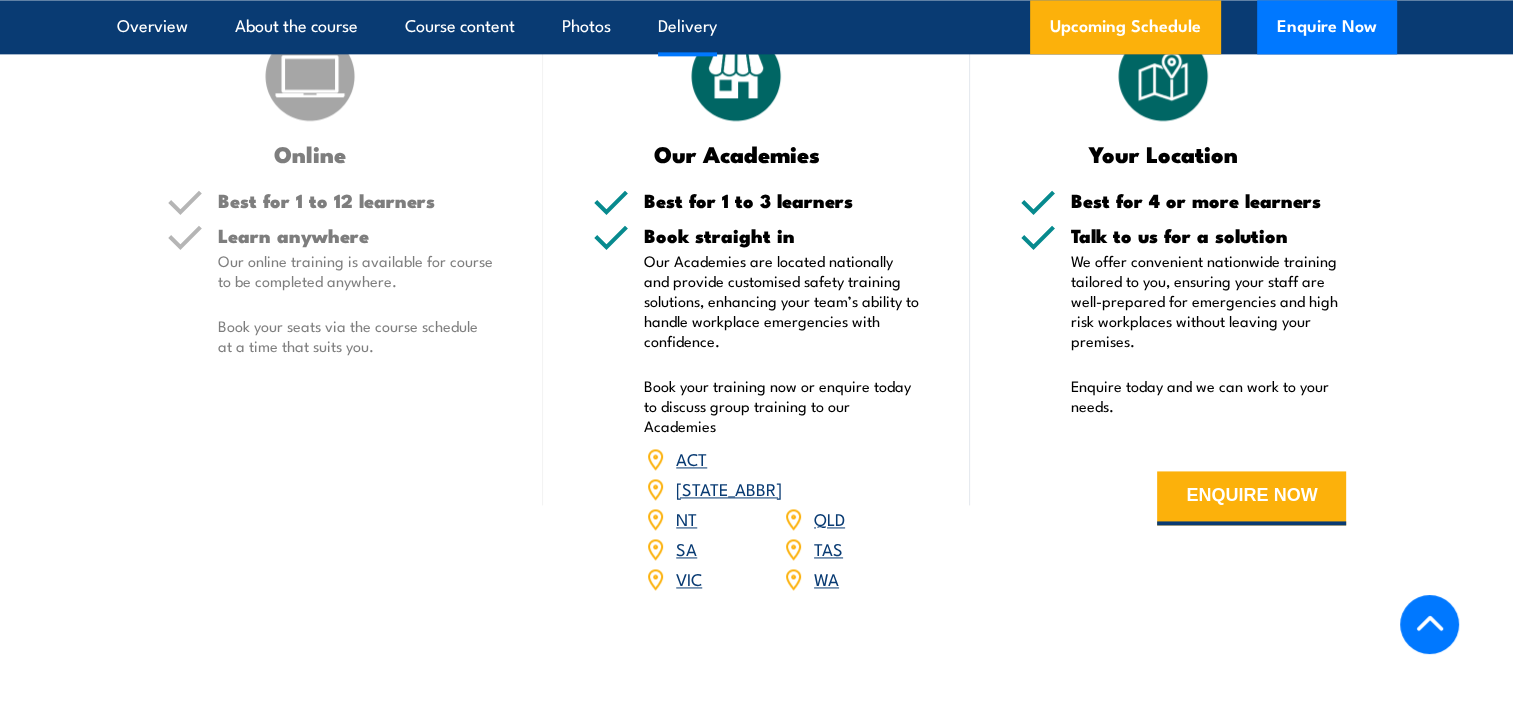 click on "QLD" at bounding box center [829, 518] 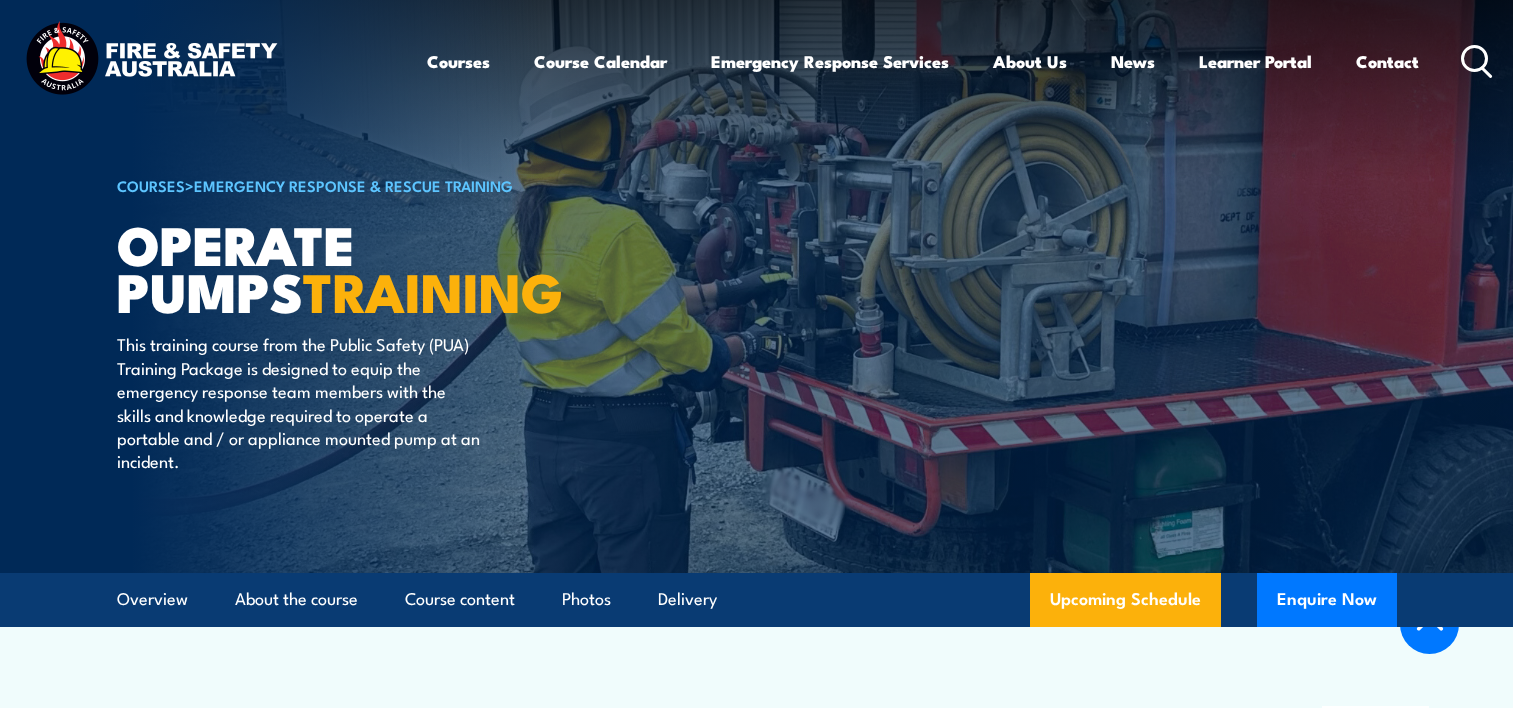 scroll, scrollTop: 3064, scrollLeft: 0, axis: vertical 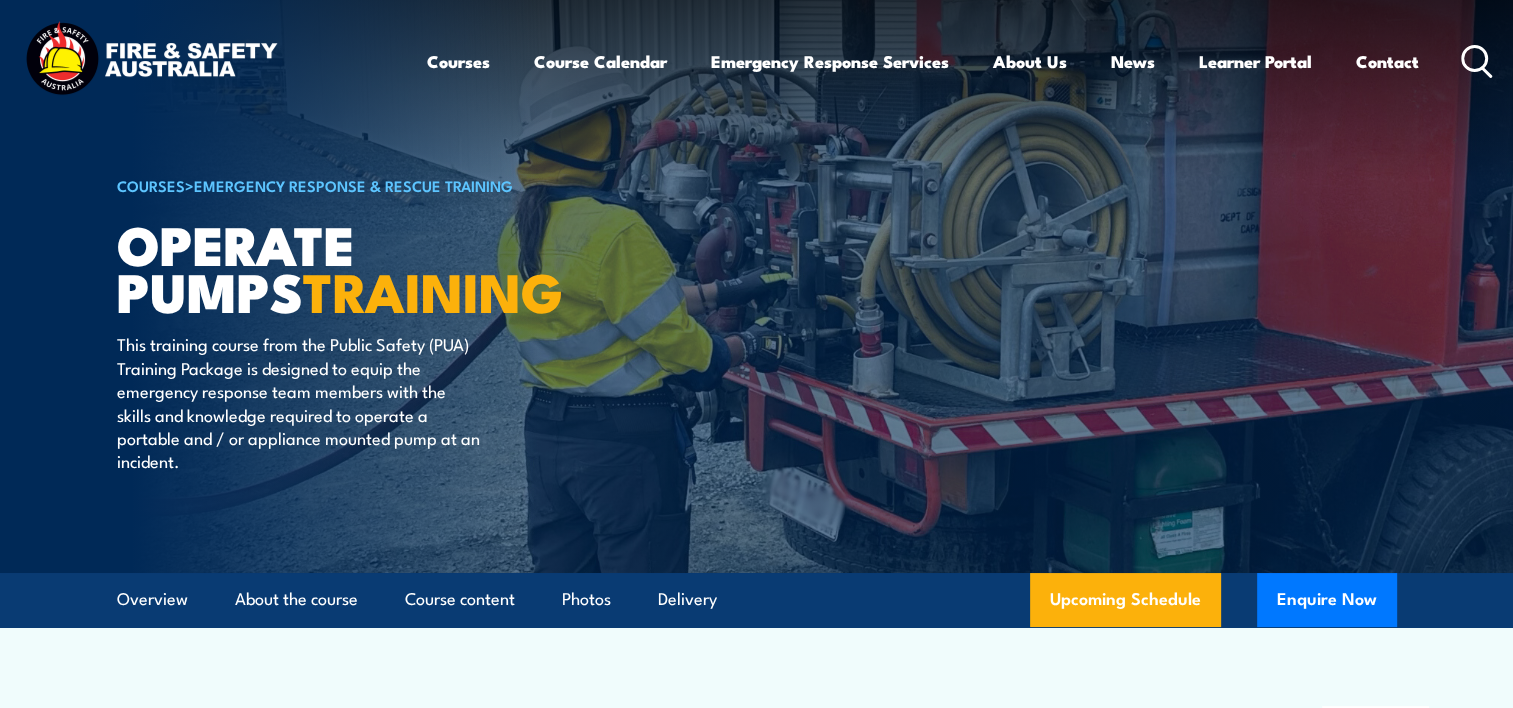 click on "Course Calendar" at bounding box center [600, 61] 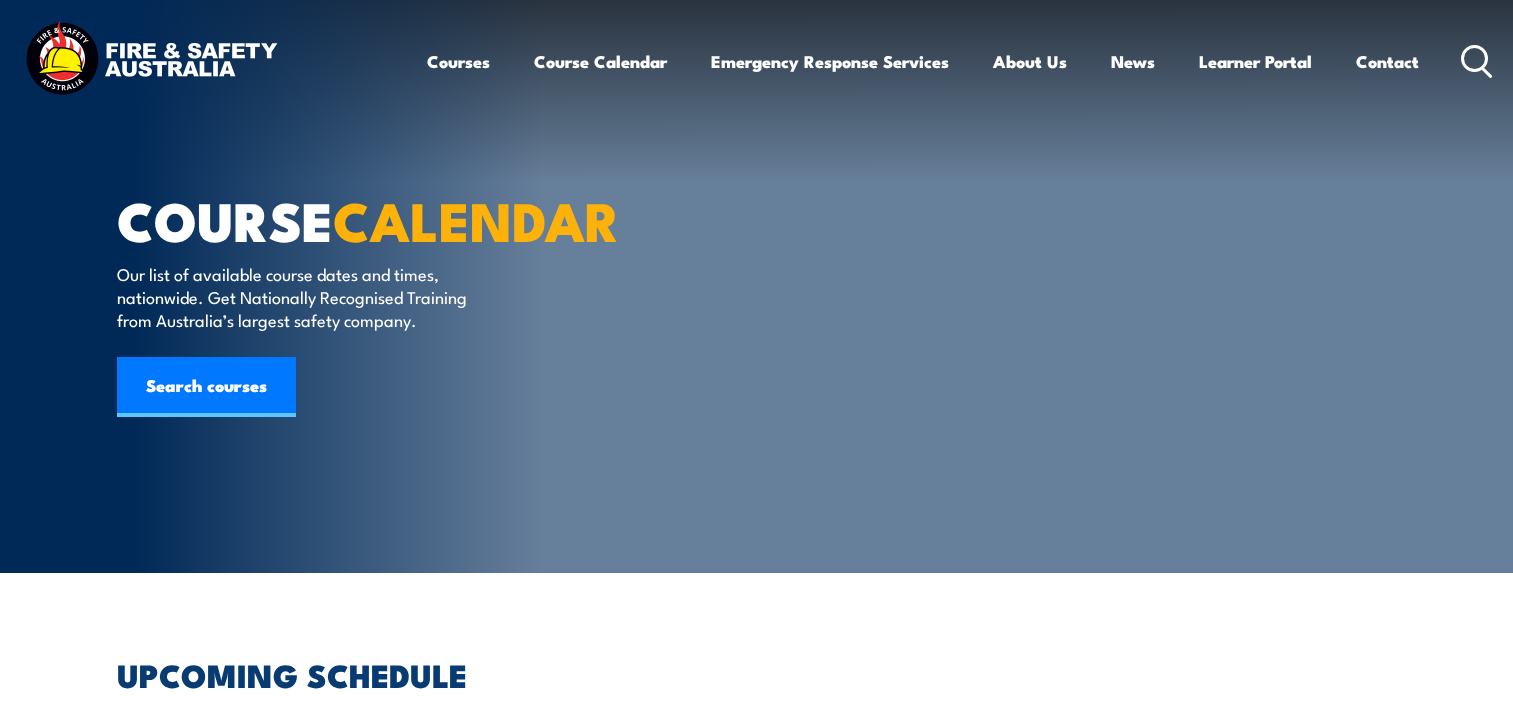 click on "Search courses" at bounding box center (206, 387) 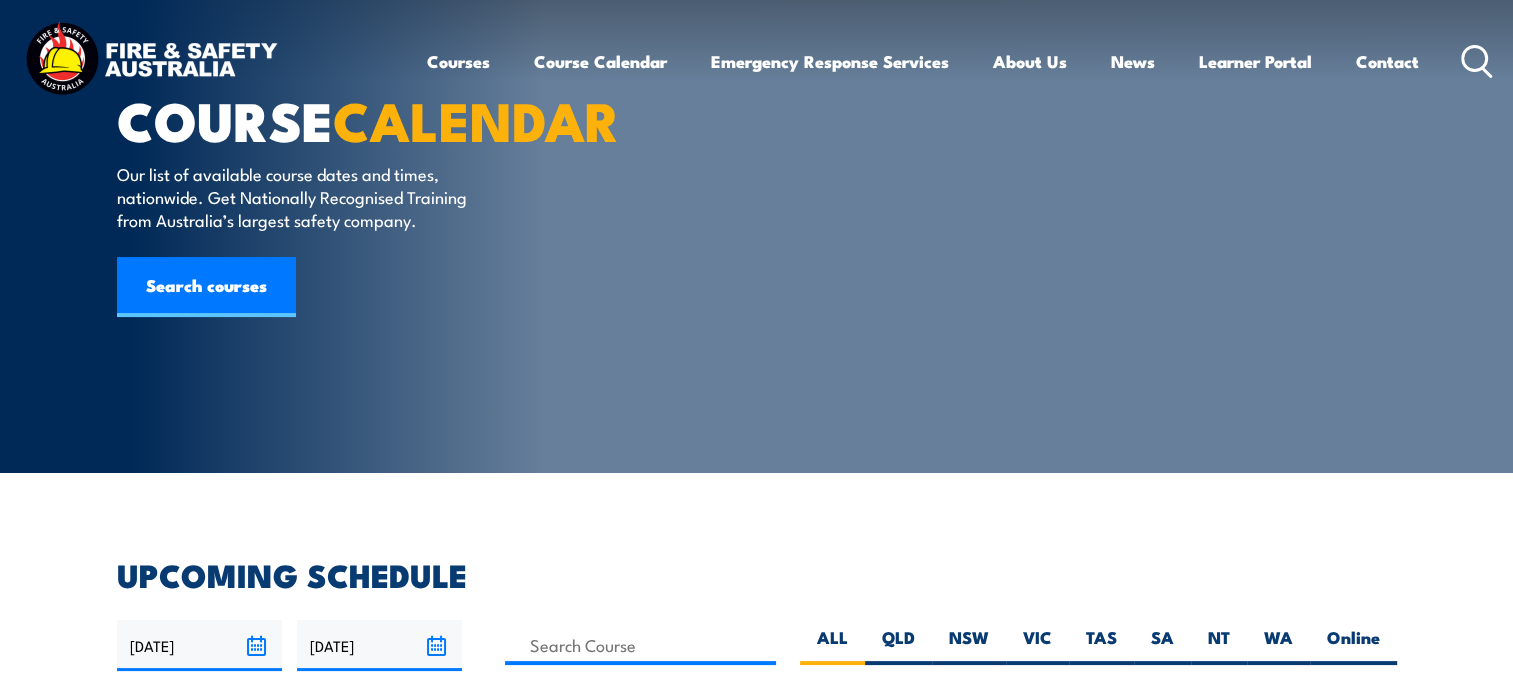 scroll, scrollTop: 100, scrollLeft: 0, axis: vertical 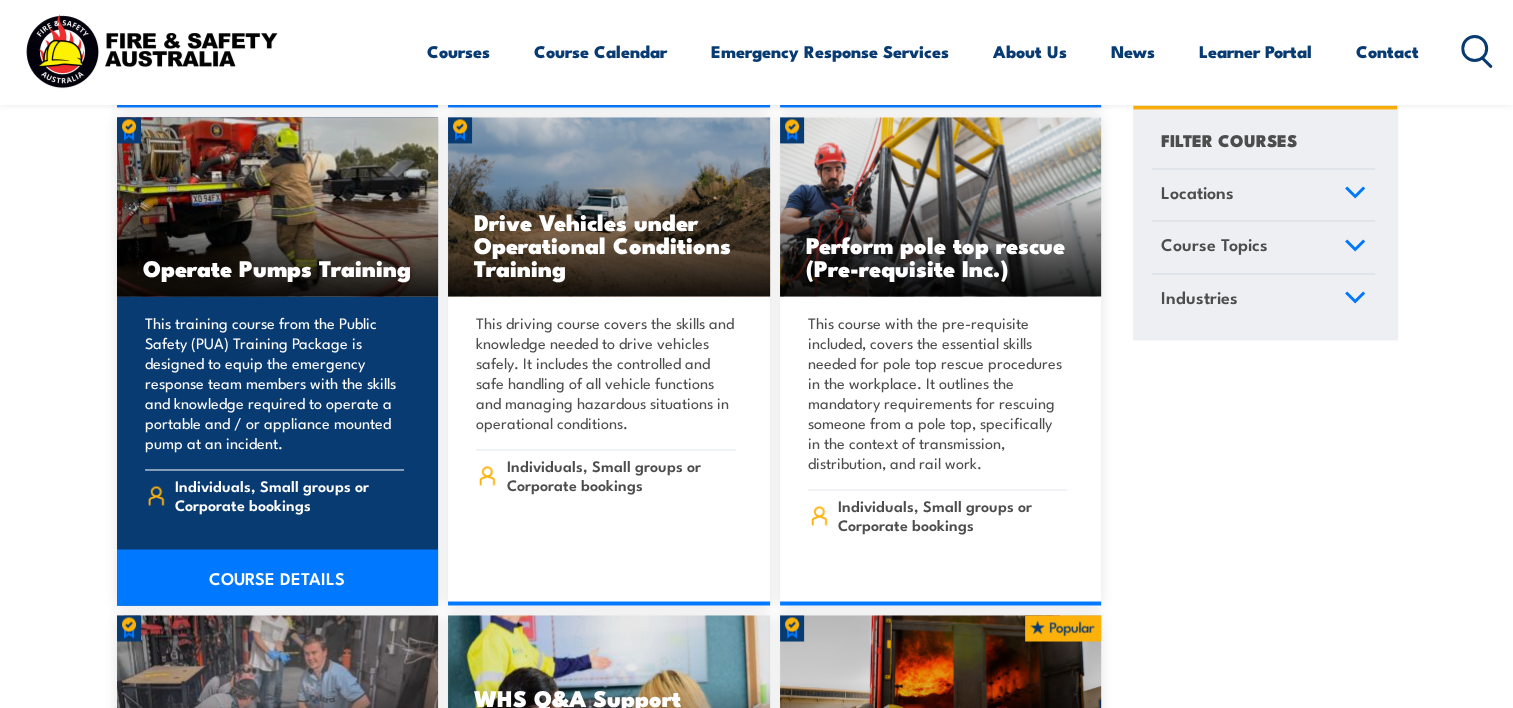 click on "COURSE DETAILS" at bounding box center [278, 577] 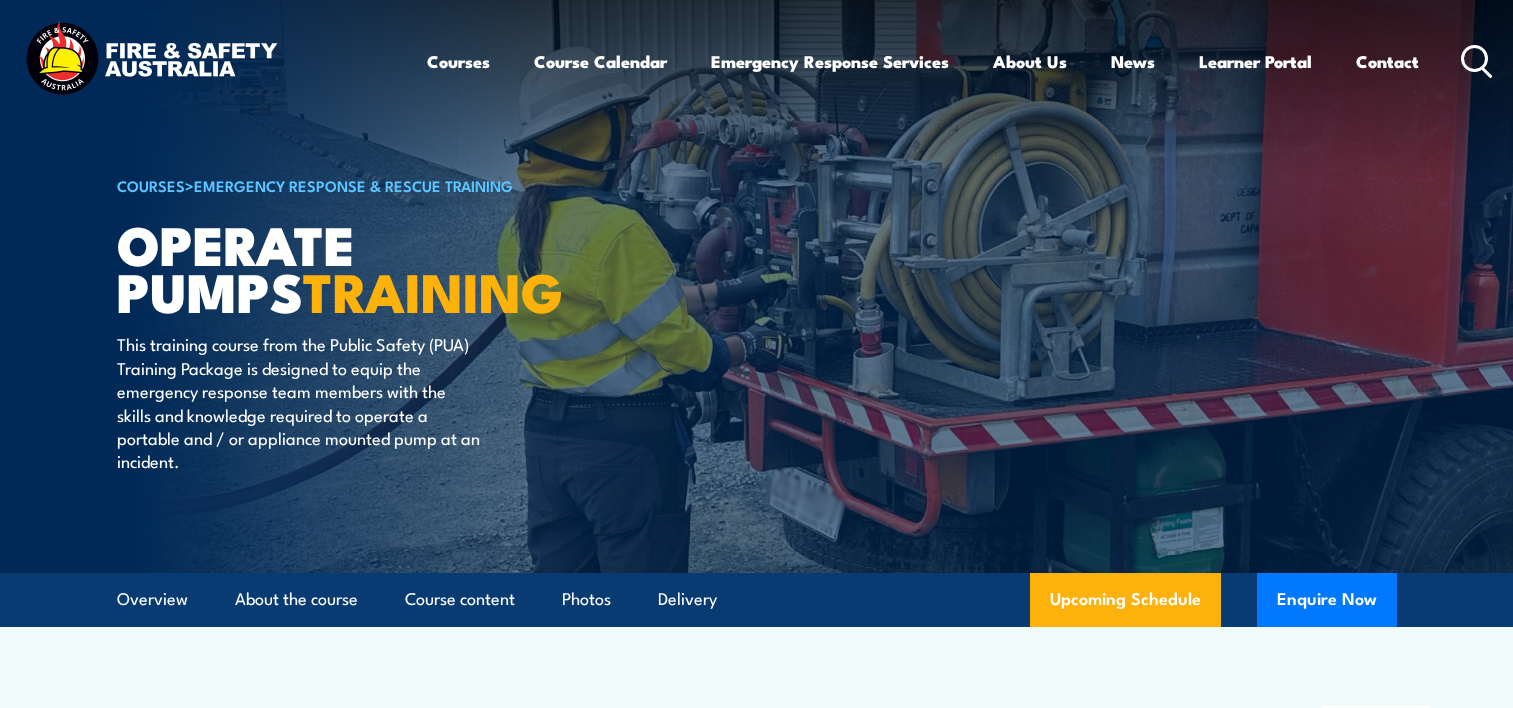 scroll, scrollTop: 0, scrollLeft: 0, axis: both 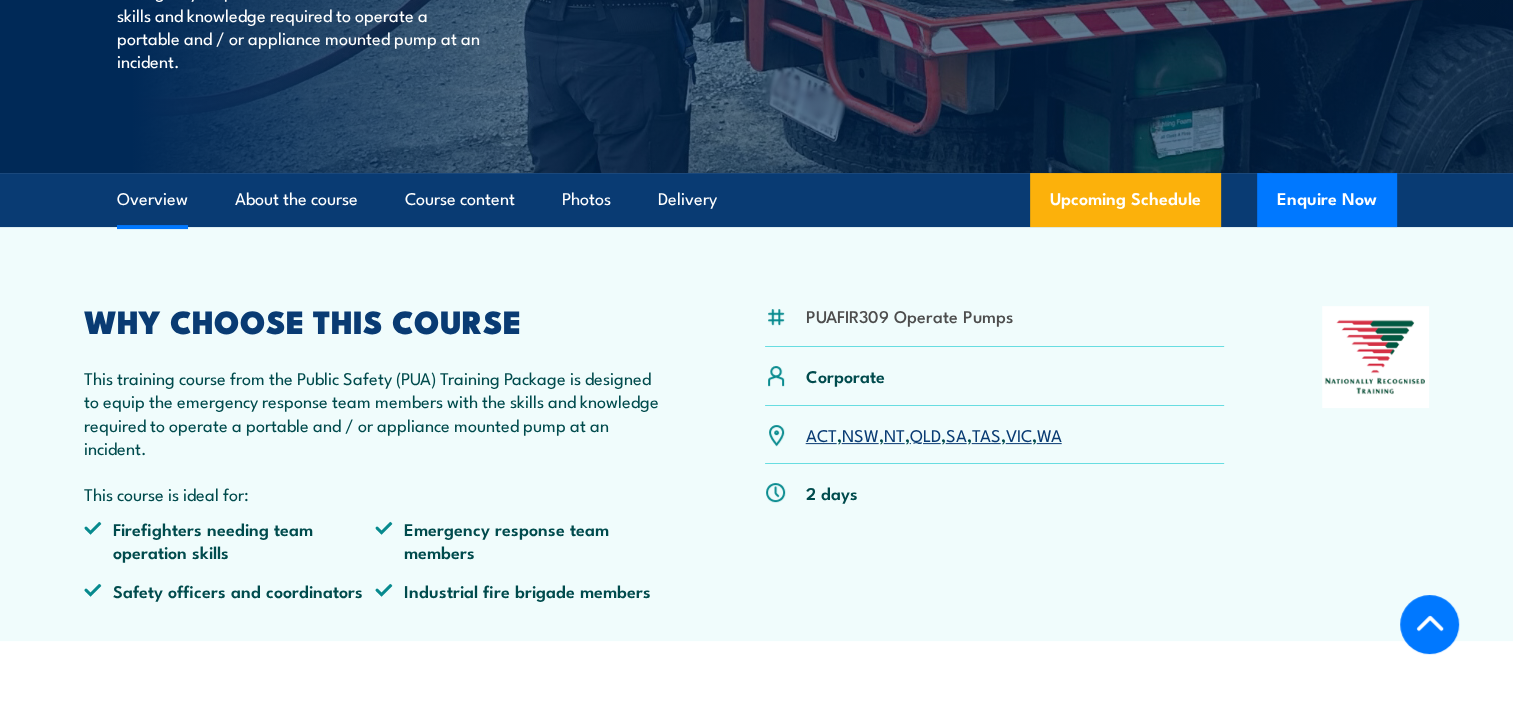 click on "QLD" at bounding box center (925, 434) 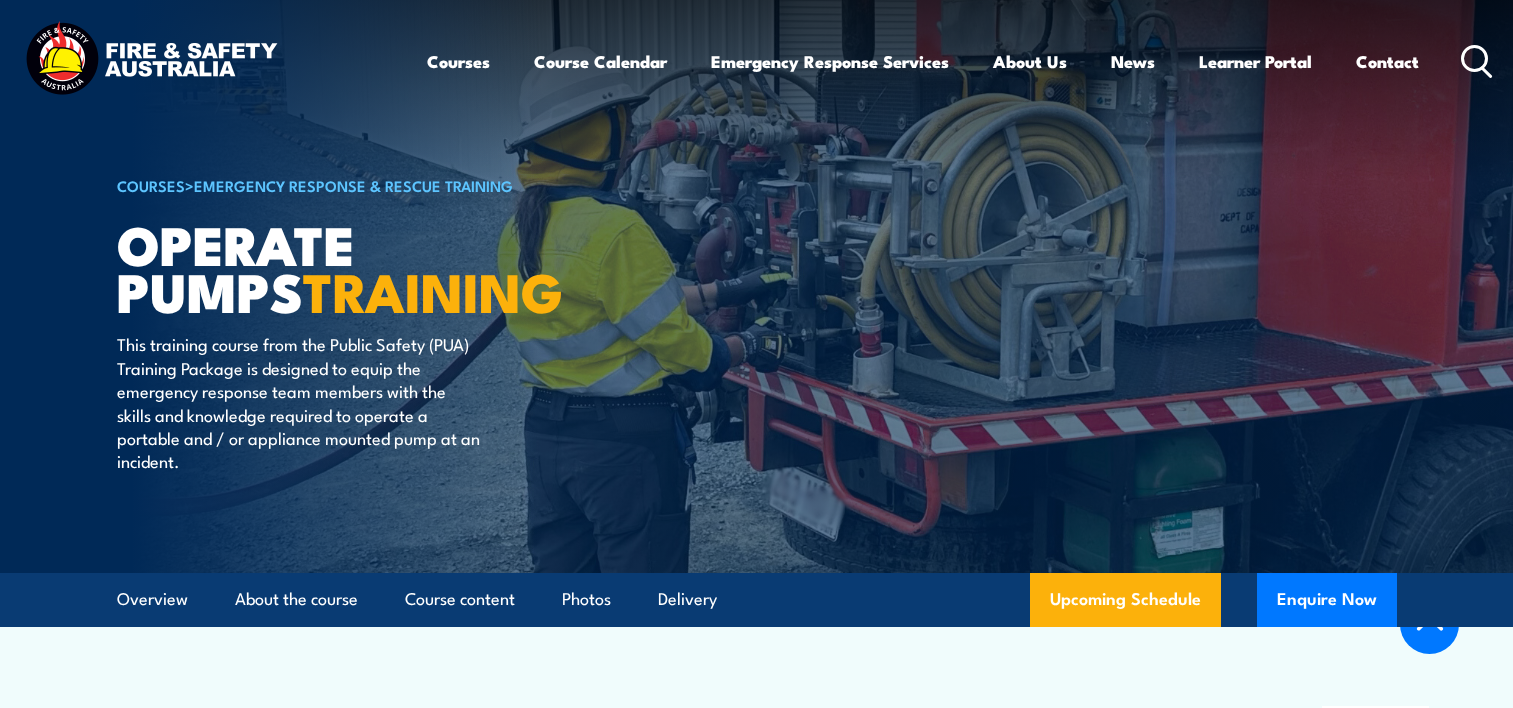 scroll, scrollTop: 3064, scrollLeft: 0, axis: vertical 